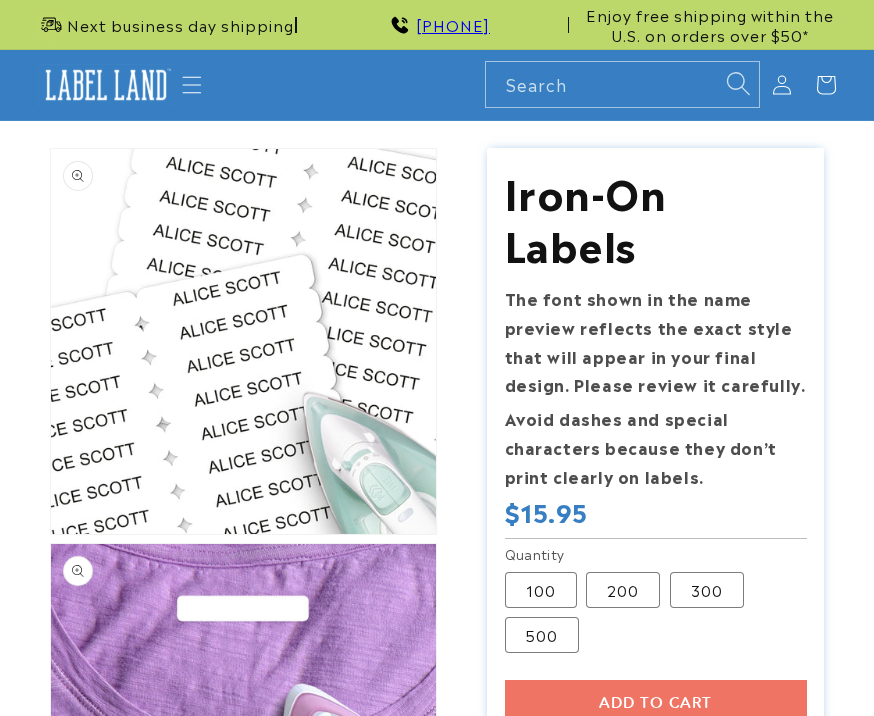 scroll, scrollTop: 0, scrollLeft: 0, axis: both 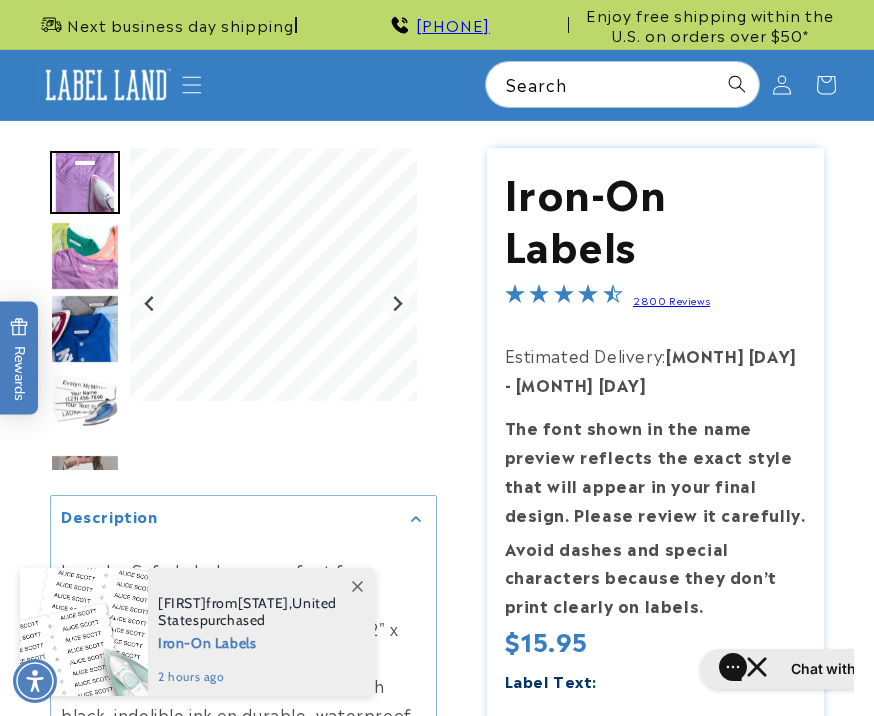 click at bounding box center [357, 586] 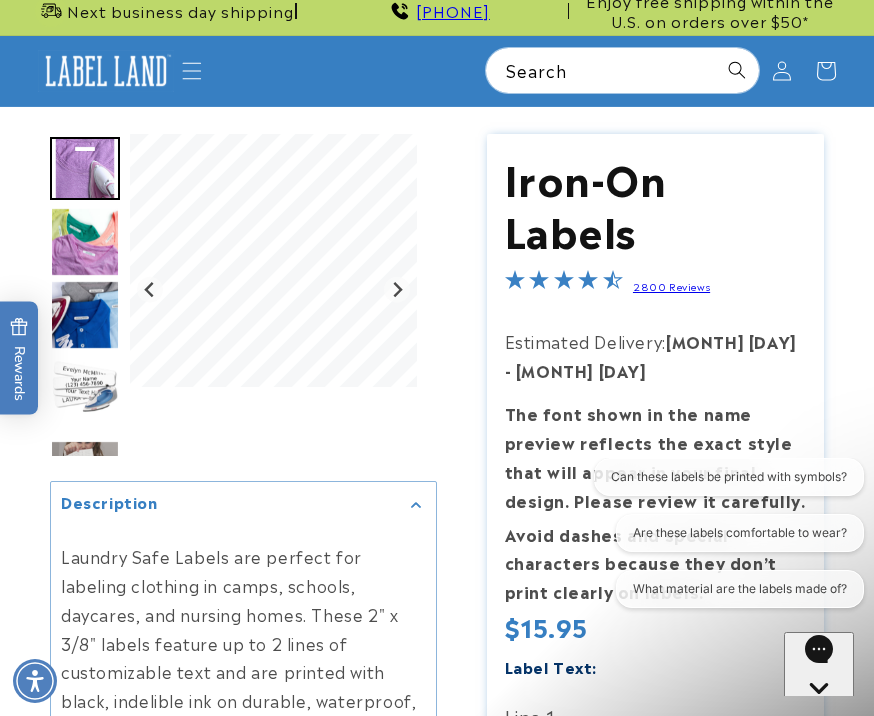 scroll, scrollTop: 0, scrollLeft: 0, axis: both 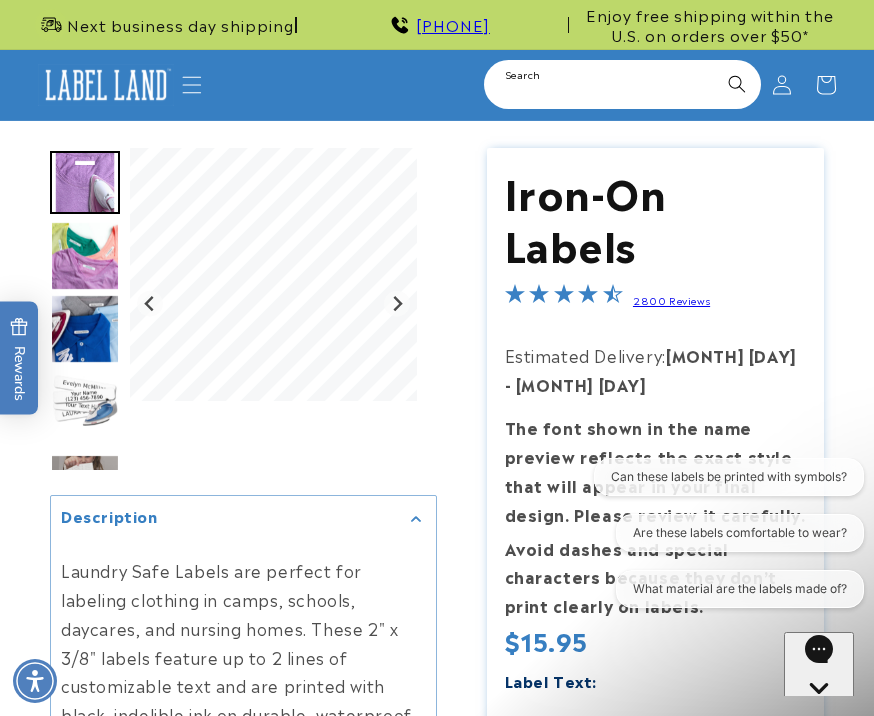 click on "Search" at bounding box center (622, 84) 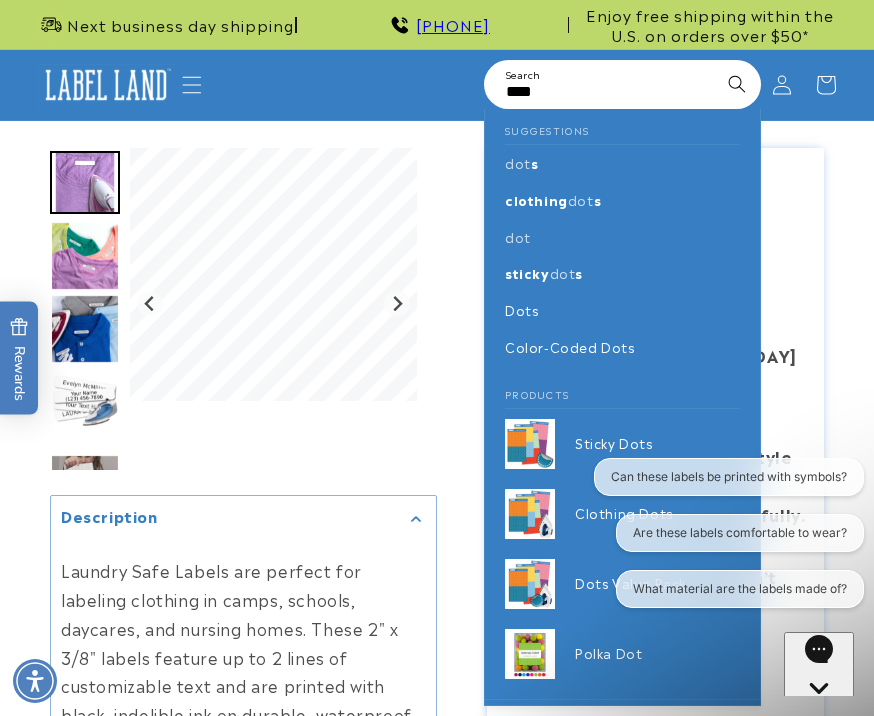 type on "****" 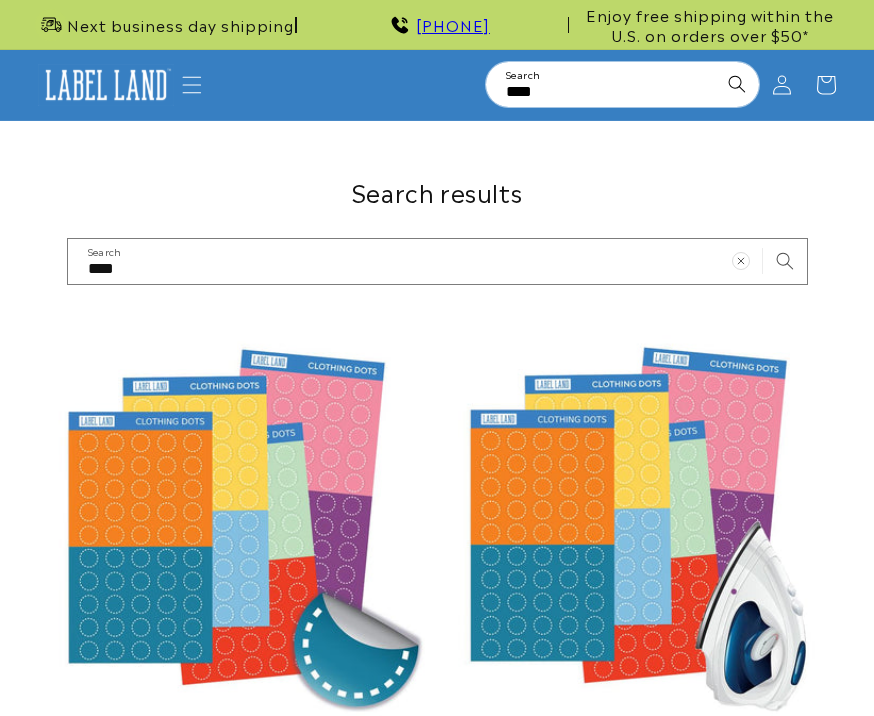 scroll, scrollTop: 0, scrollLeft: 0, axis: both 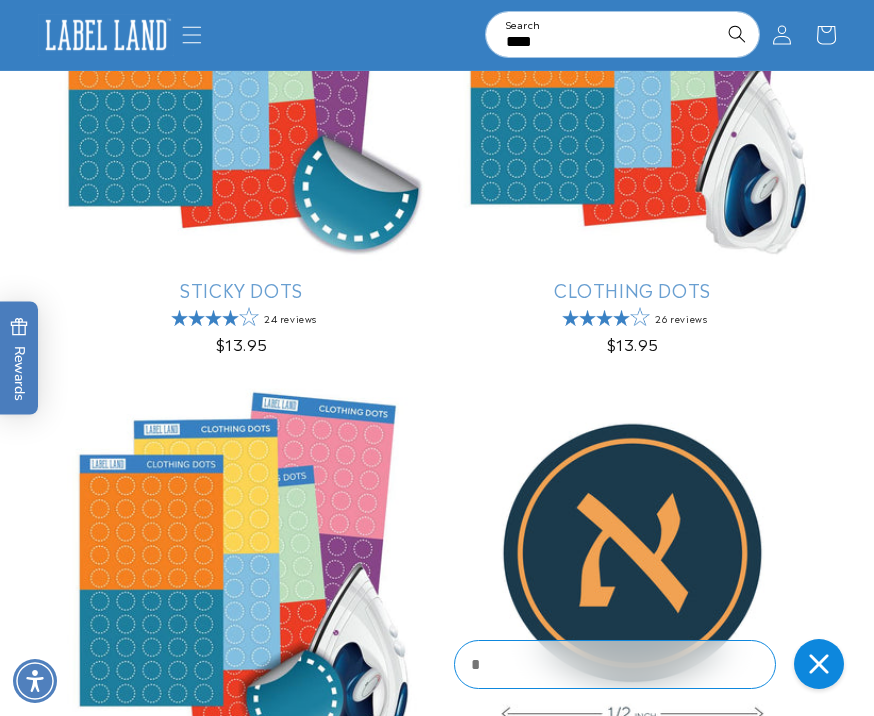 click on "Shrank Dots" at bounding box center [632, 791] 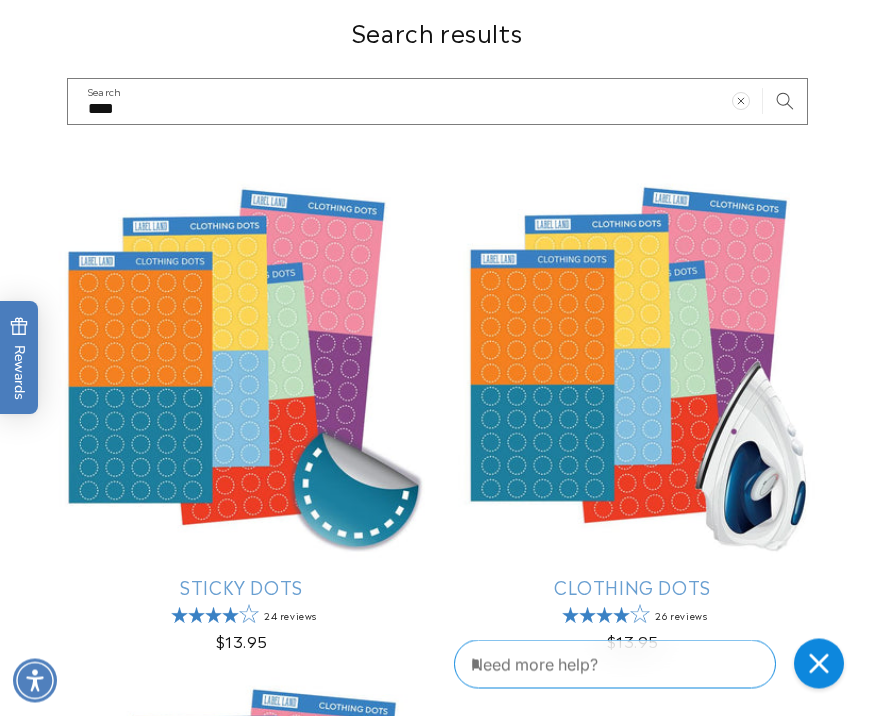 scroll, scrollTop: 160, scrollLeft: 0, axis: vertical 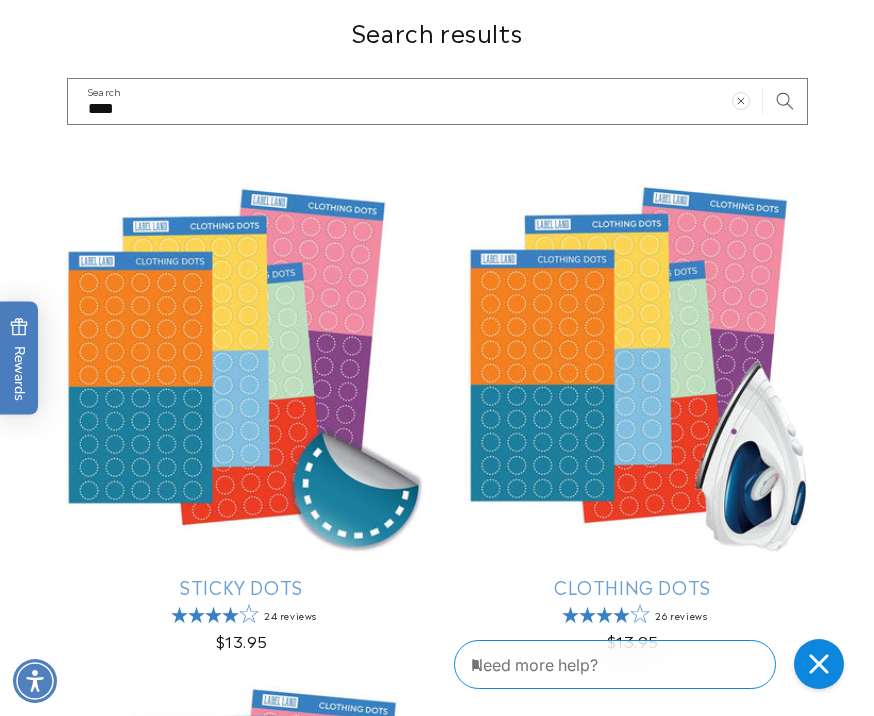 click on "Sticky Dots" at bounding box center [241, 586] 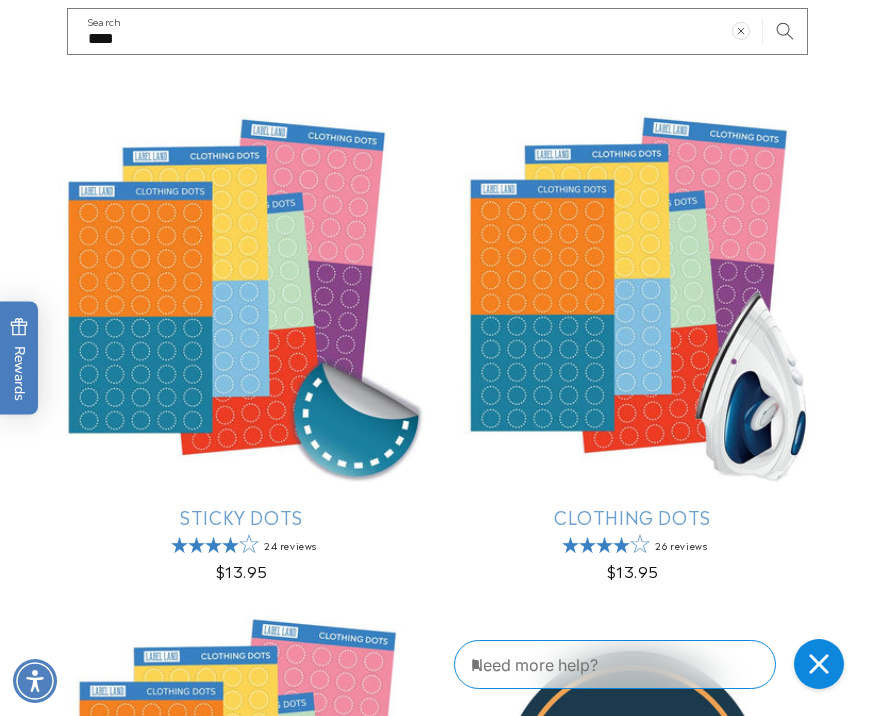 click on "Clothing Dots" at bounding box center [632, 516] 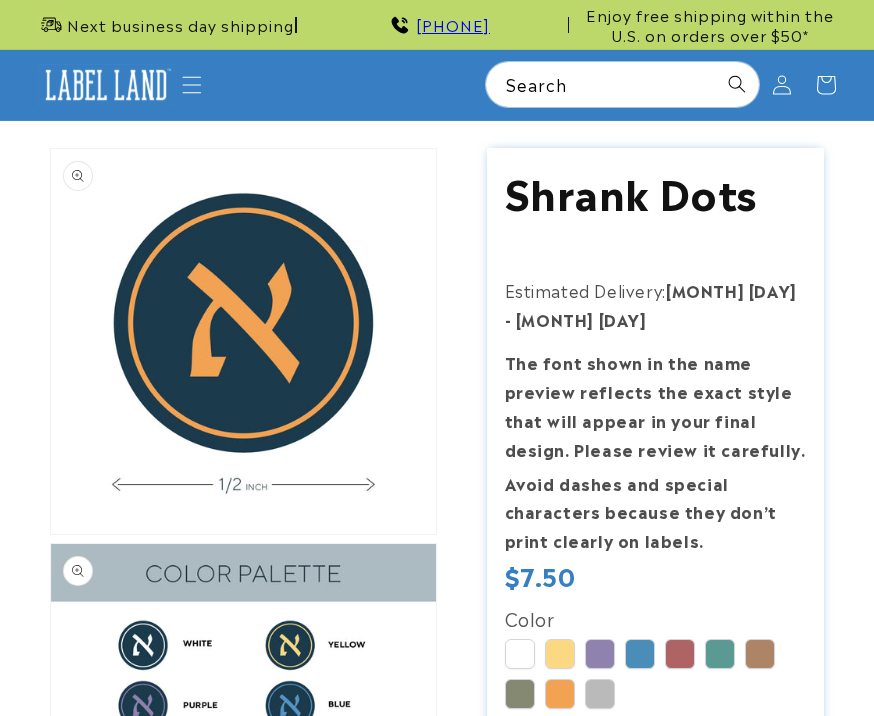 scroll, scrollTop: 0, scrollLeft: 0, axis: both 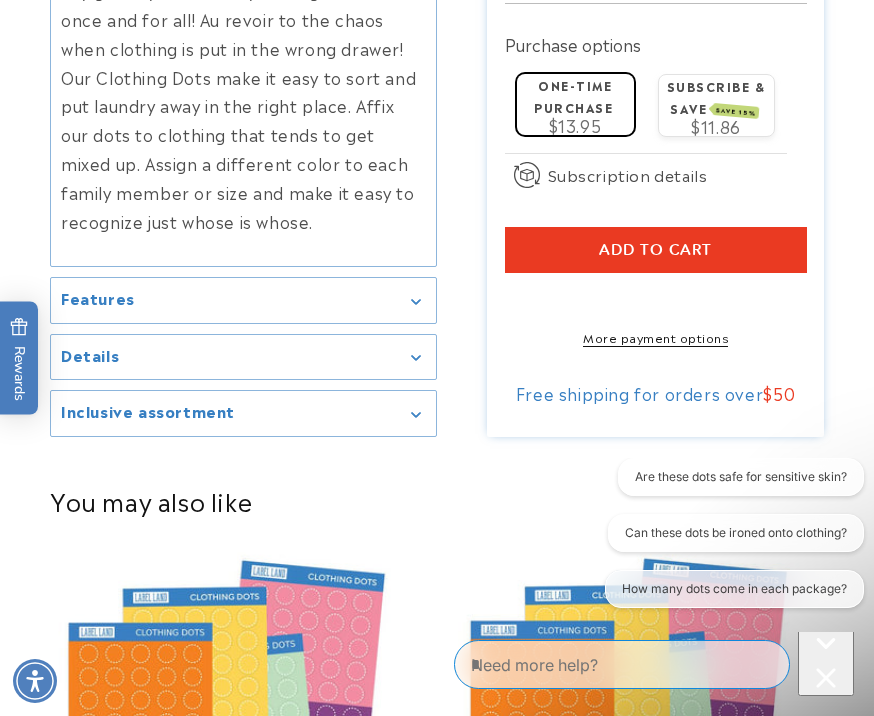 click on "How many dots come in each package?" at bounding box center (734, 589) 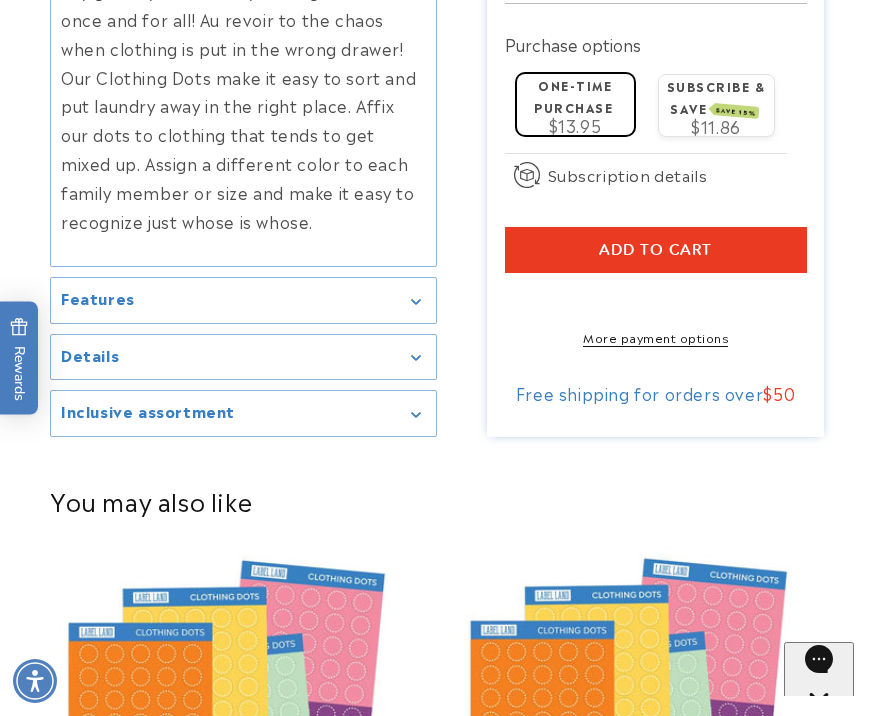scroll, scrollTop: 0, scrollLeft: 0, axis: both 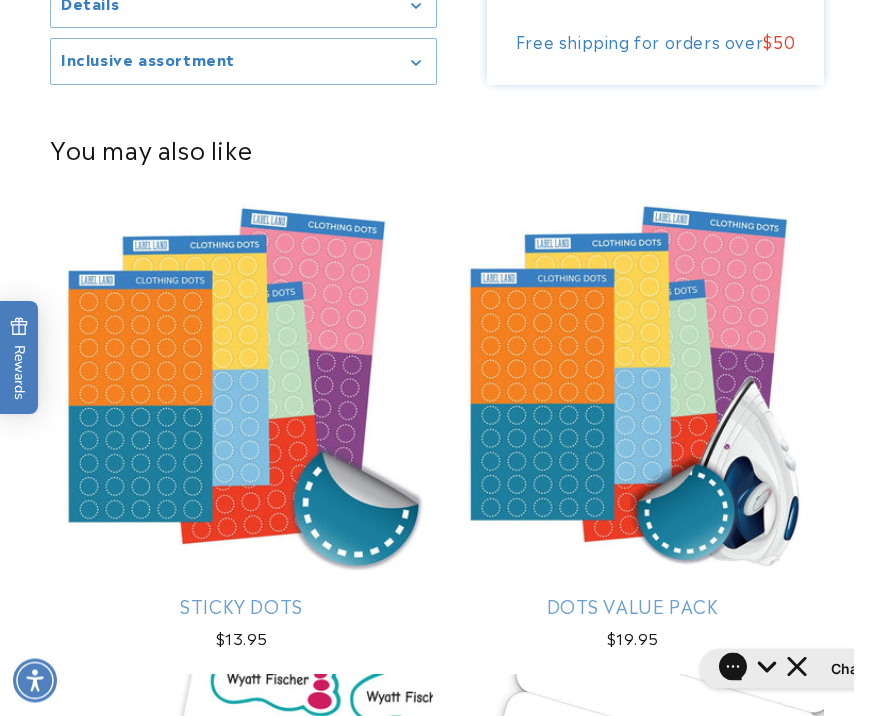 click on "Dots Value Pack" at bounding box center [632, 606] 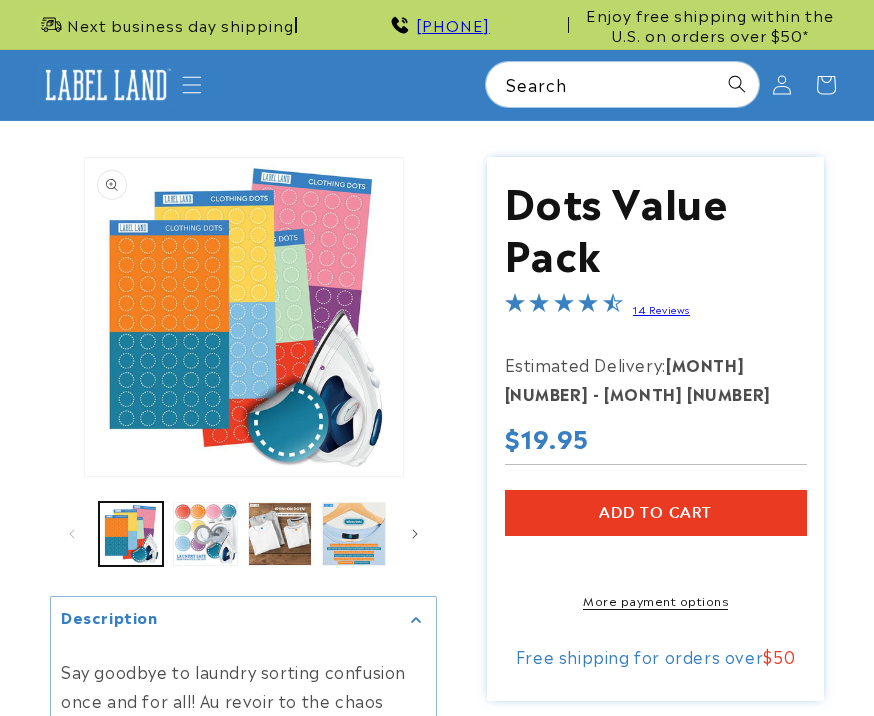scroll, scrollTop: 0, scrollLeft: 0, axis: both 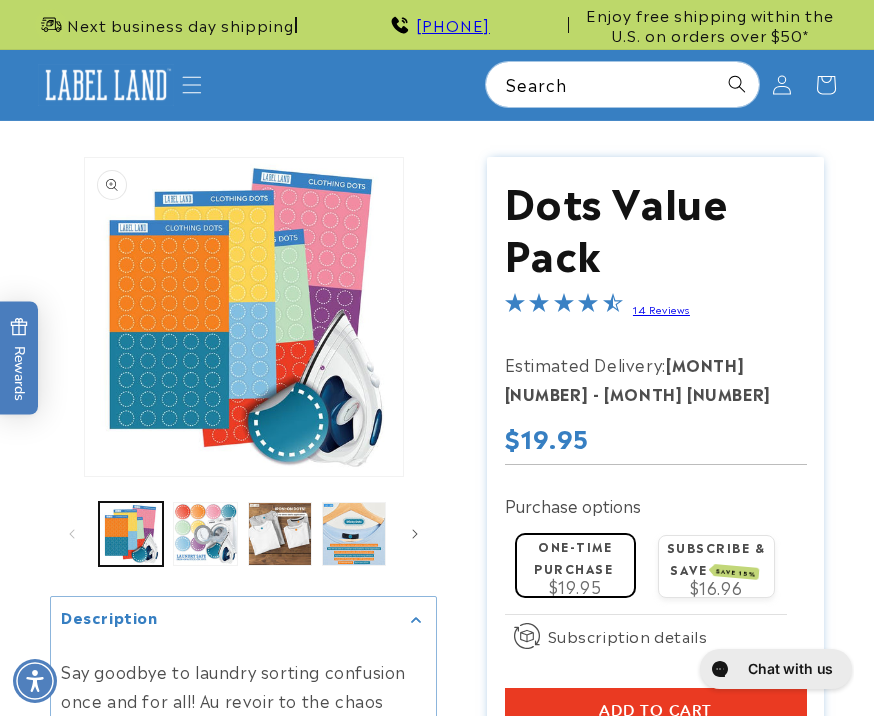 click on "$19.95" at bounding box center [575, 586] 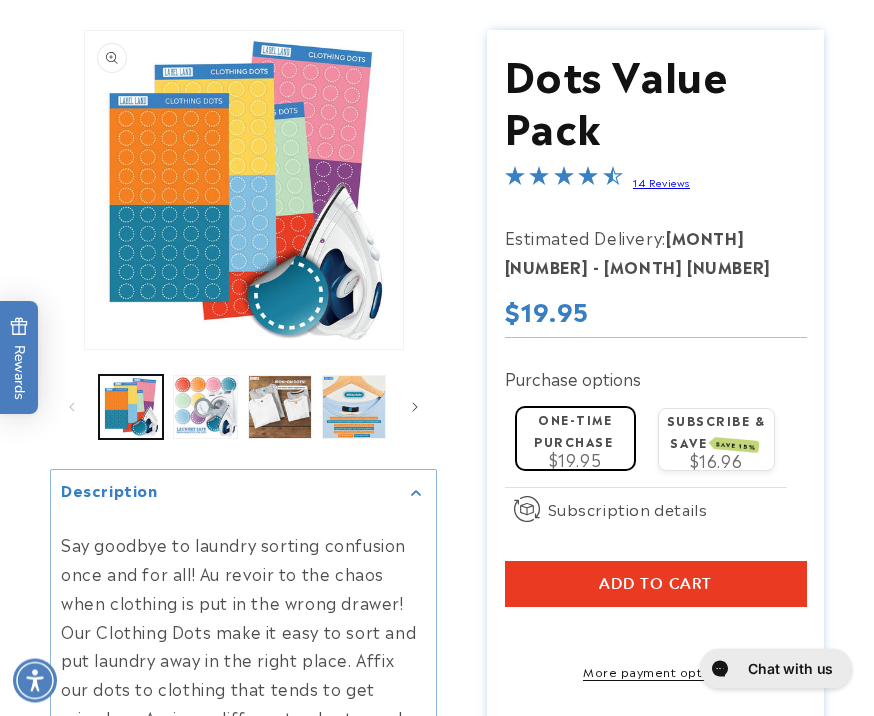 click on "Add to cart" at bounding box center (656, 585) 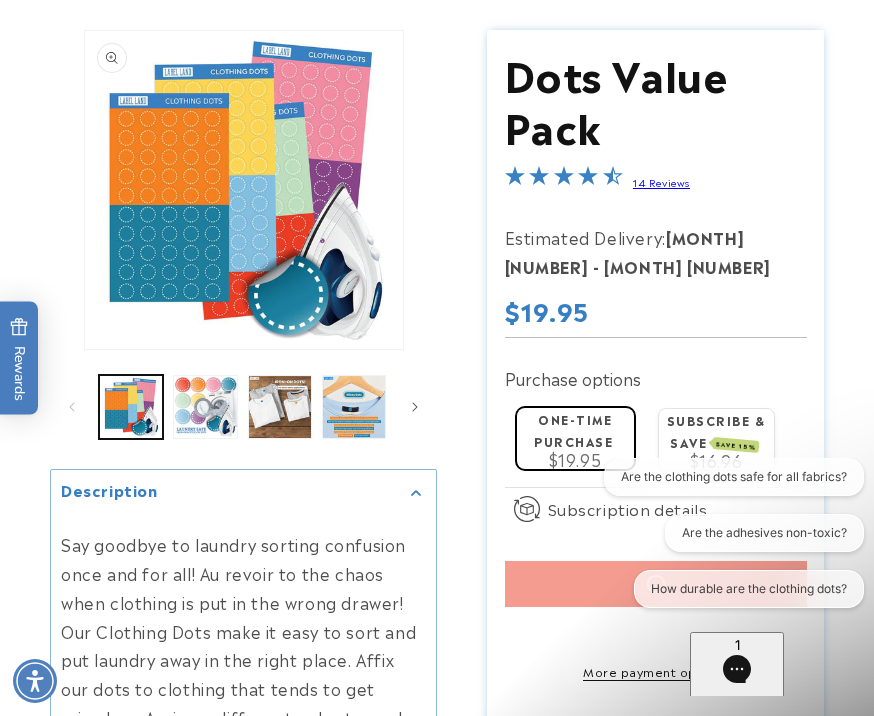 scroll, scrollTop: 0, scrollLeft: 0, axis: both 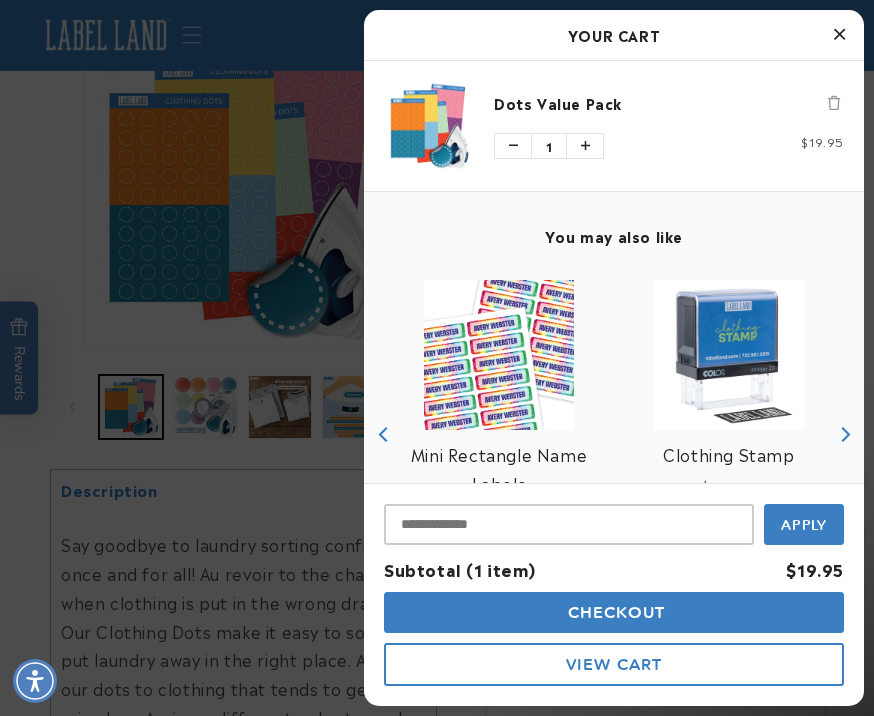 click at bounding box center [585, 146] 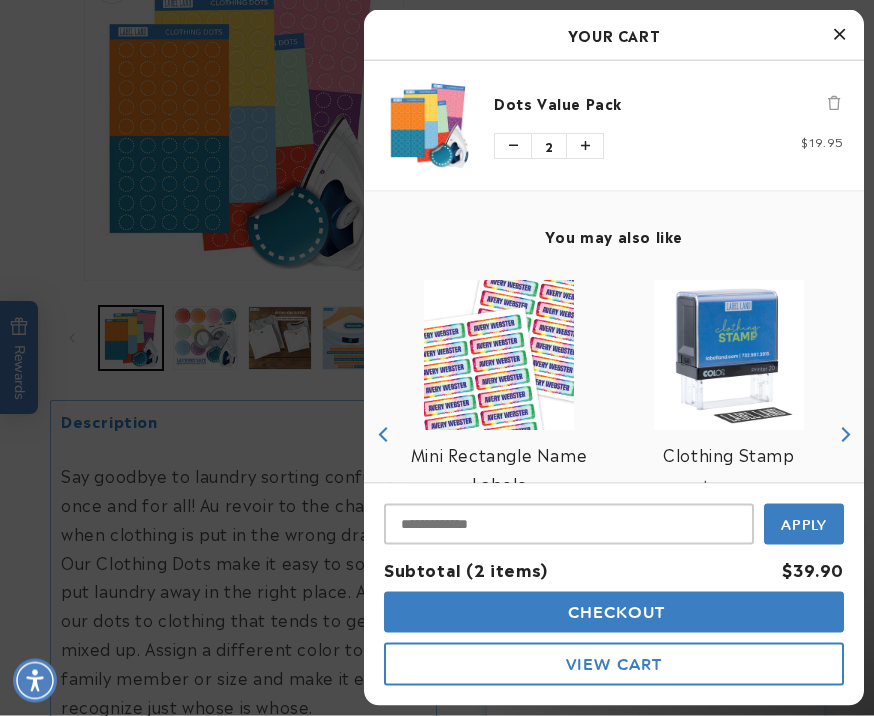scroll, scrollTop: 206, scrollLeft: 0, axis: vertical 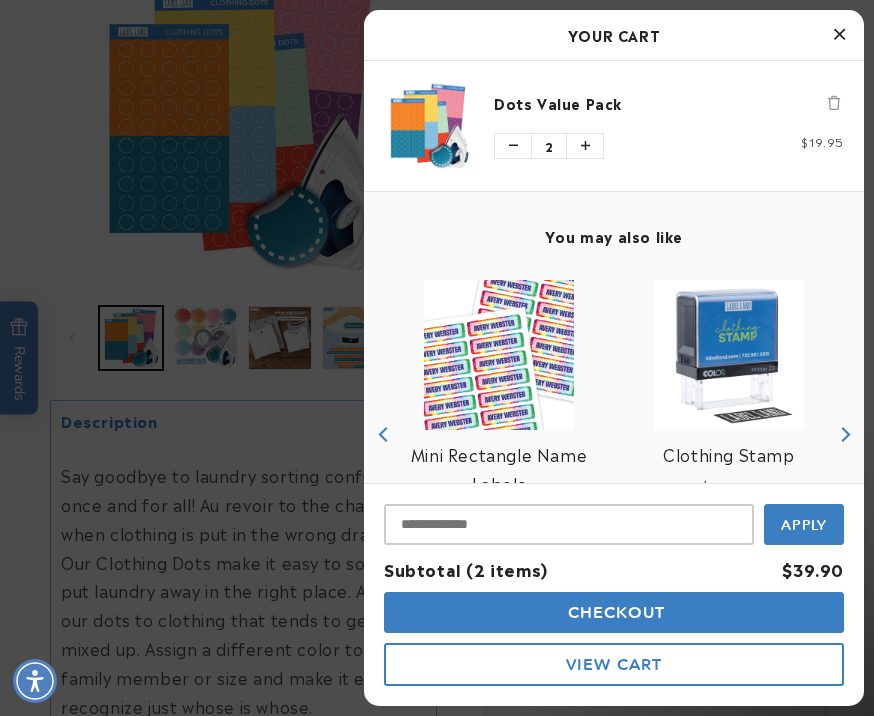 click on "Checkout" at bounding box center (614, 612) 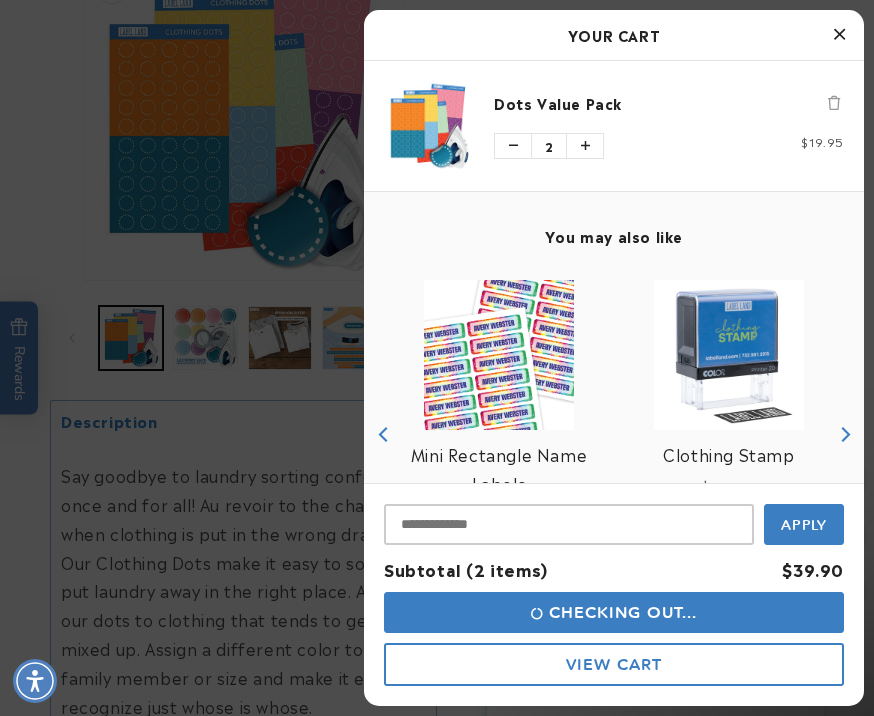 scroll, scrollTop: 275, scrollLeft: 0, axis: vertical 